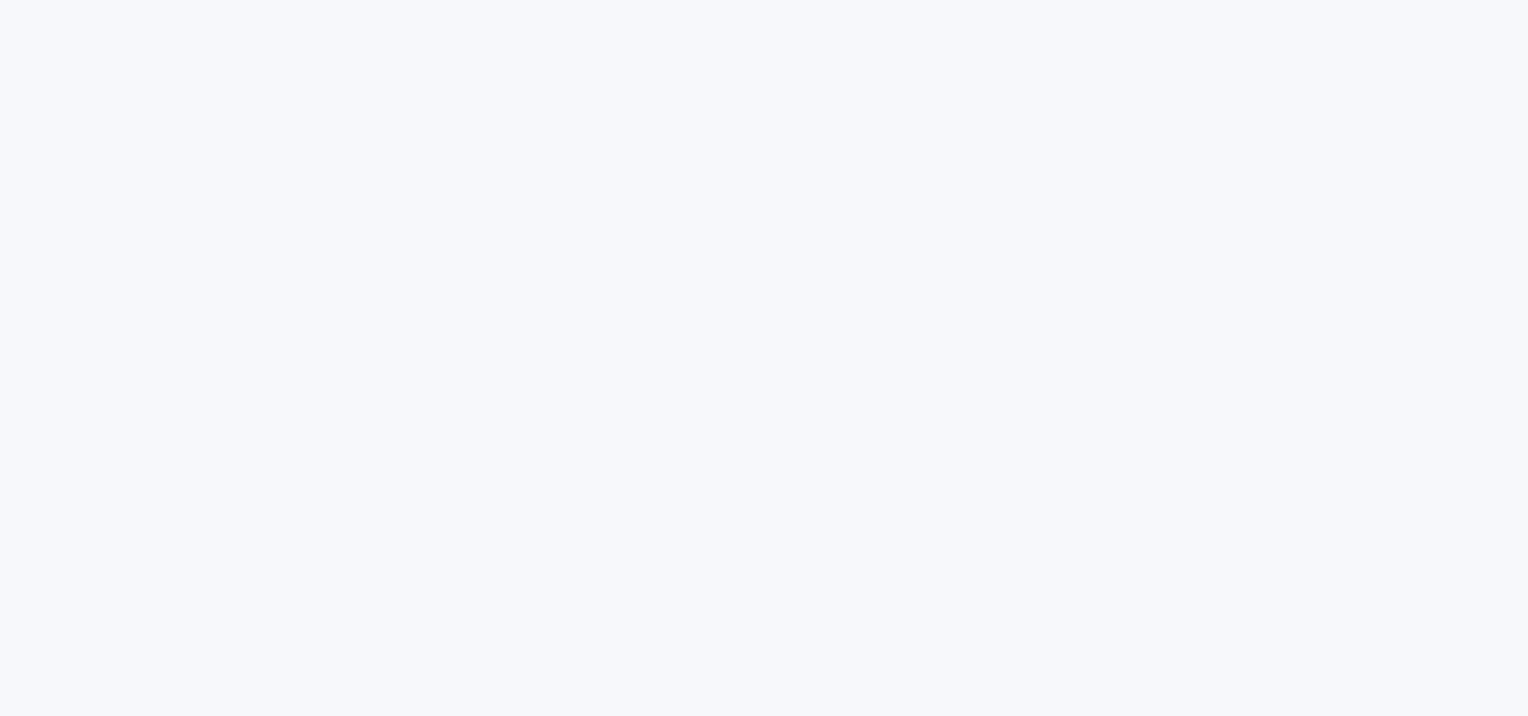 scroll, scrollTop: 0, scrollLeft: 0, axis: both 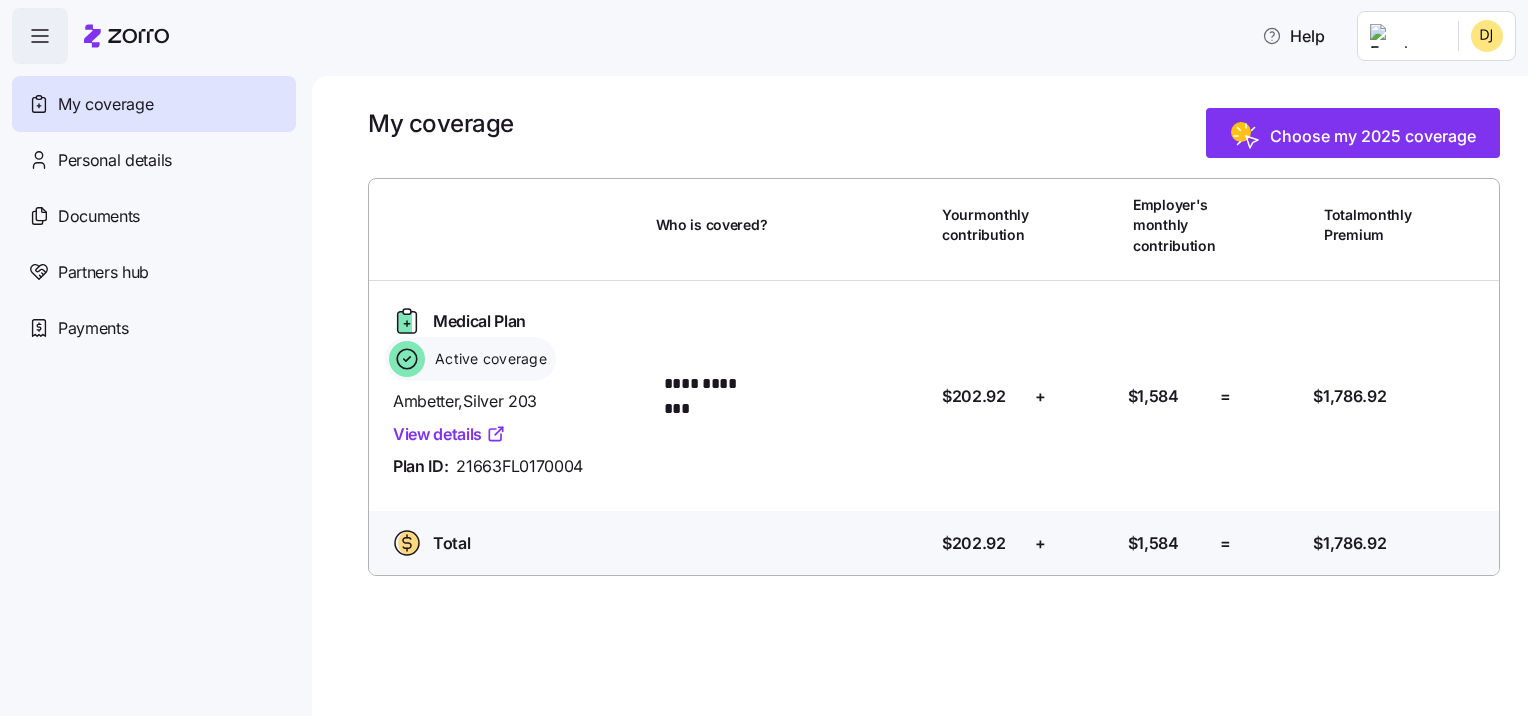 click at bounding box center [40, 36] 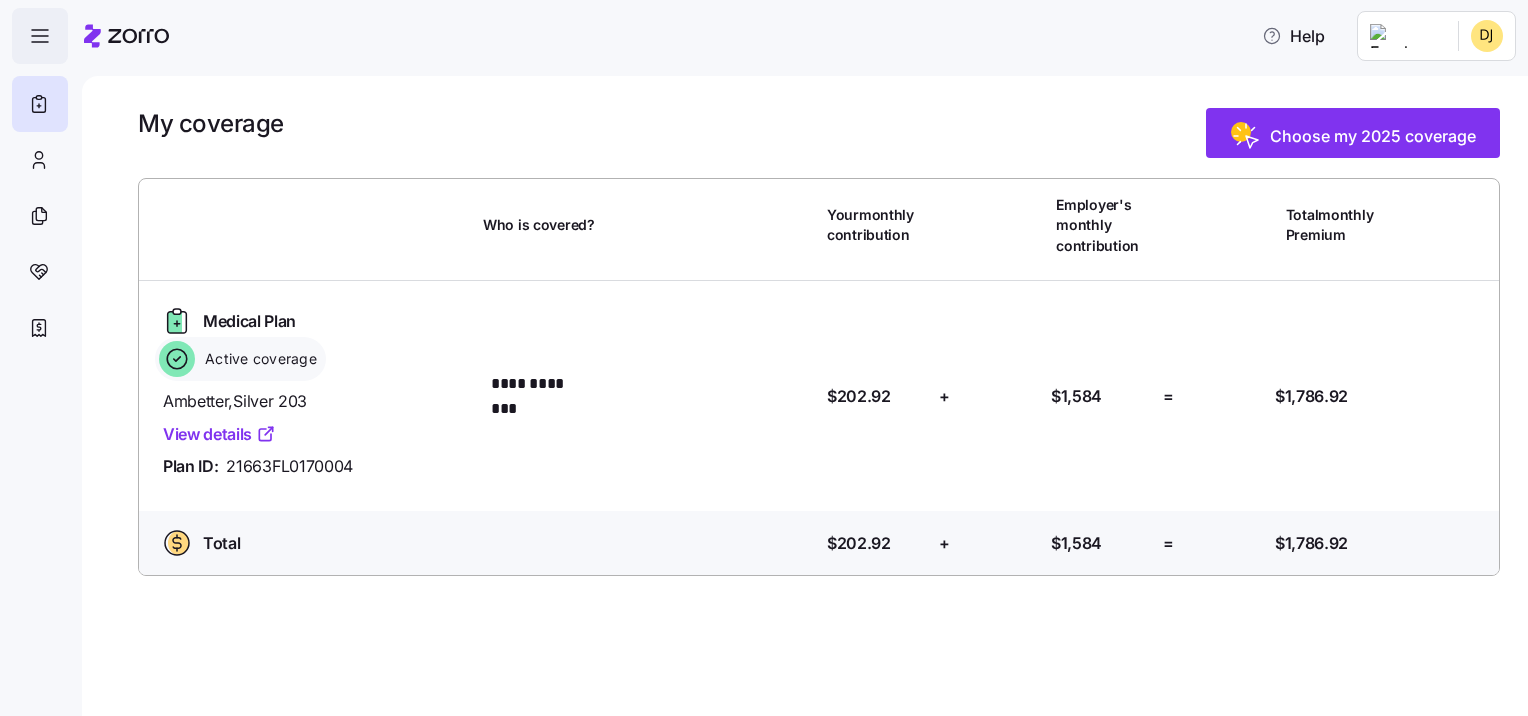click 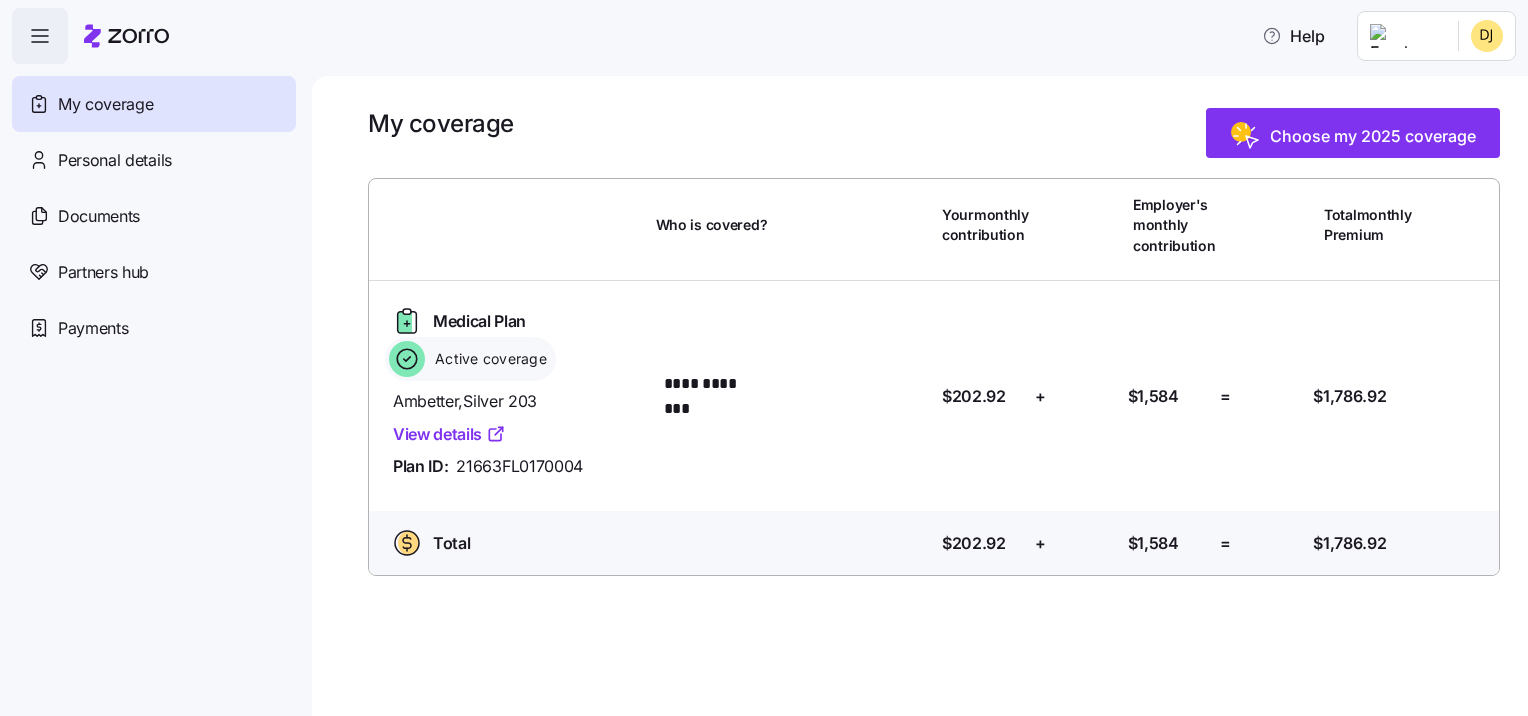 click 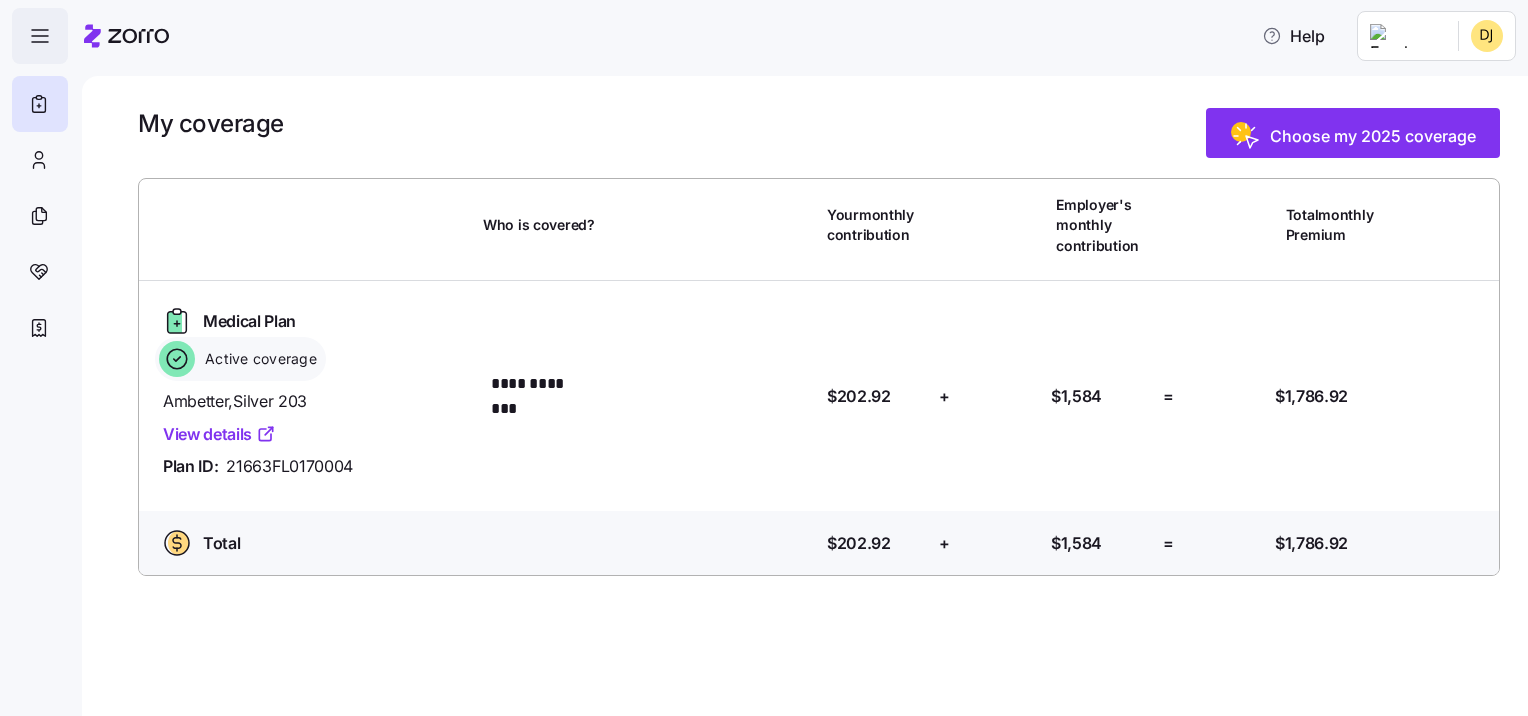 click 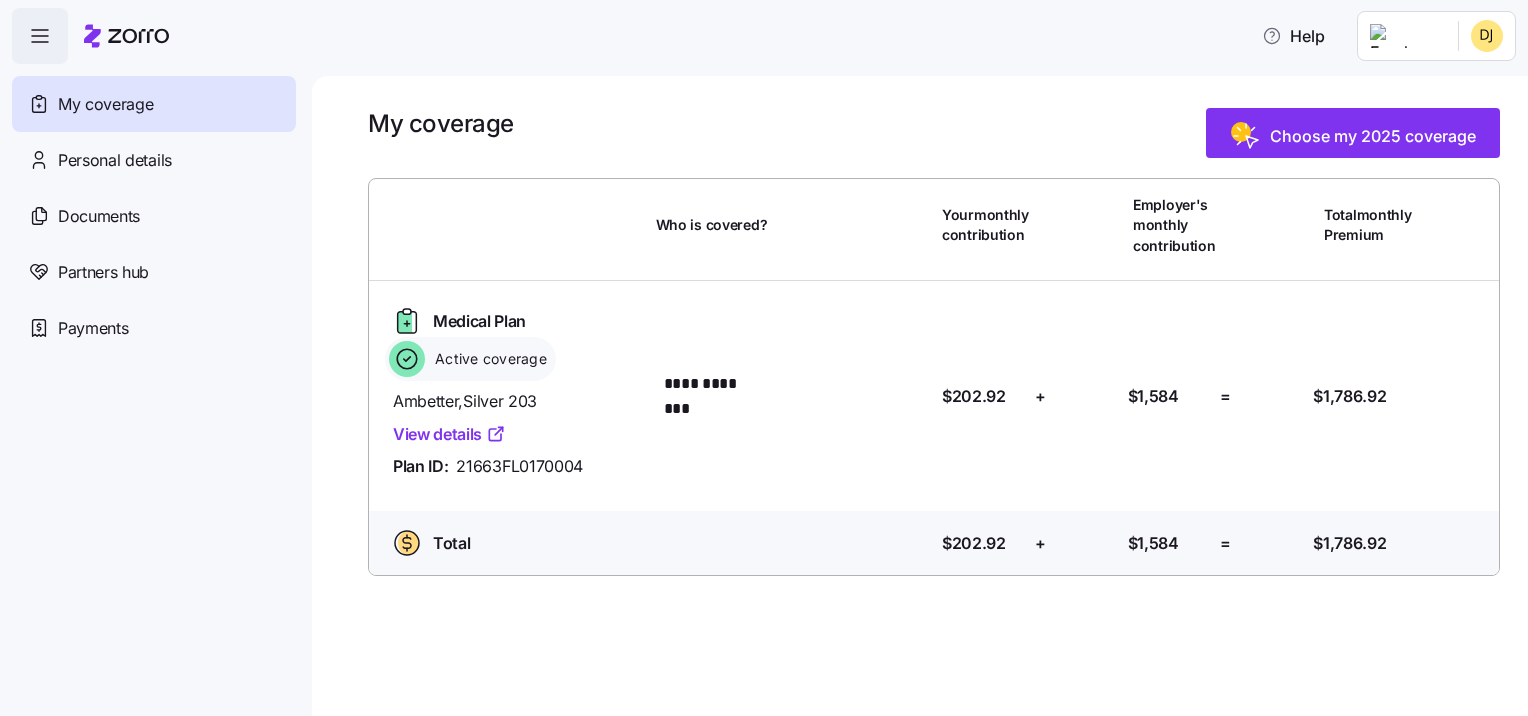click 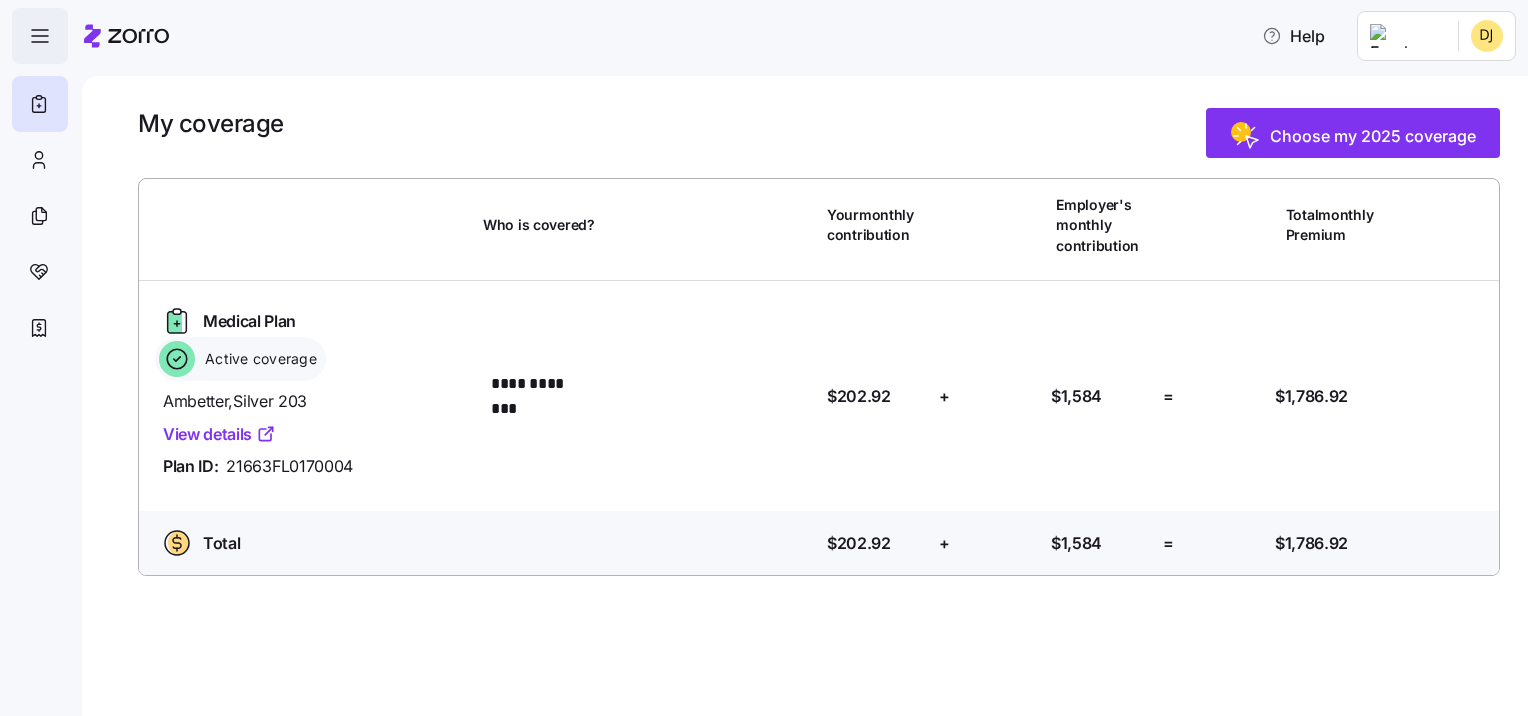 click 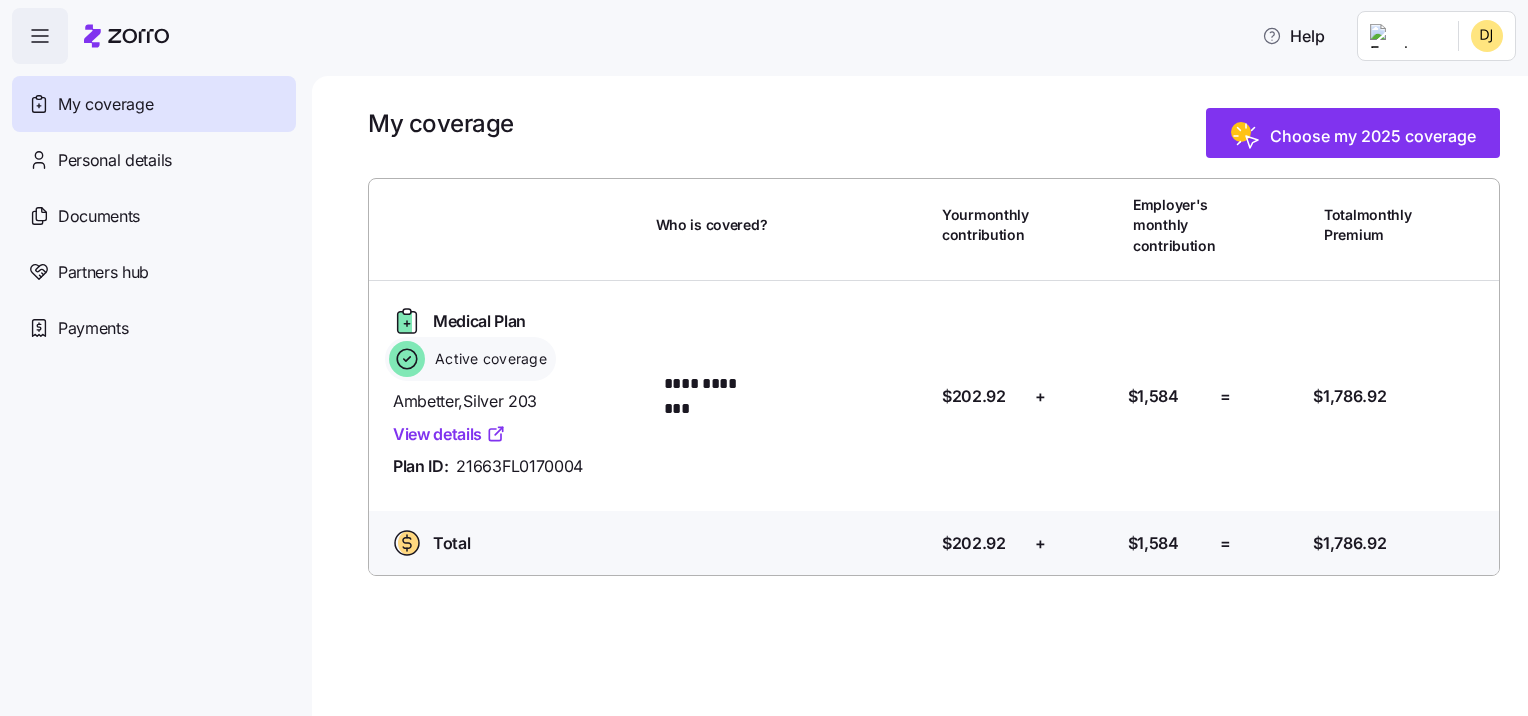 click 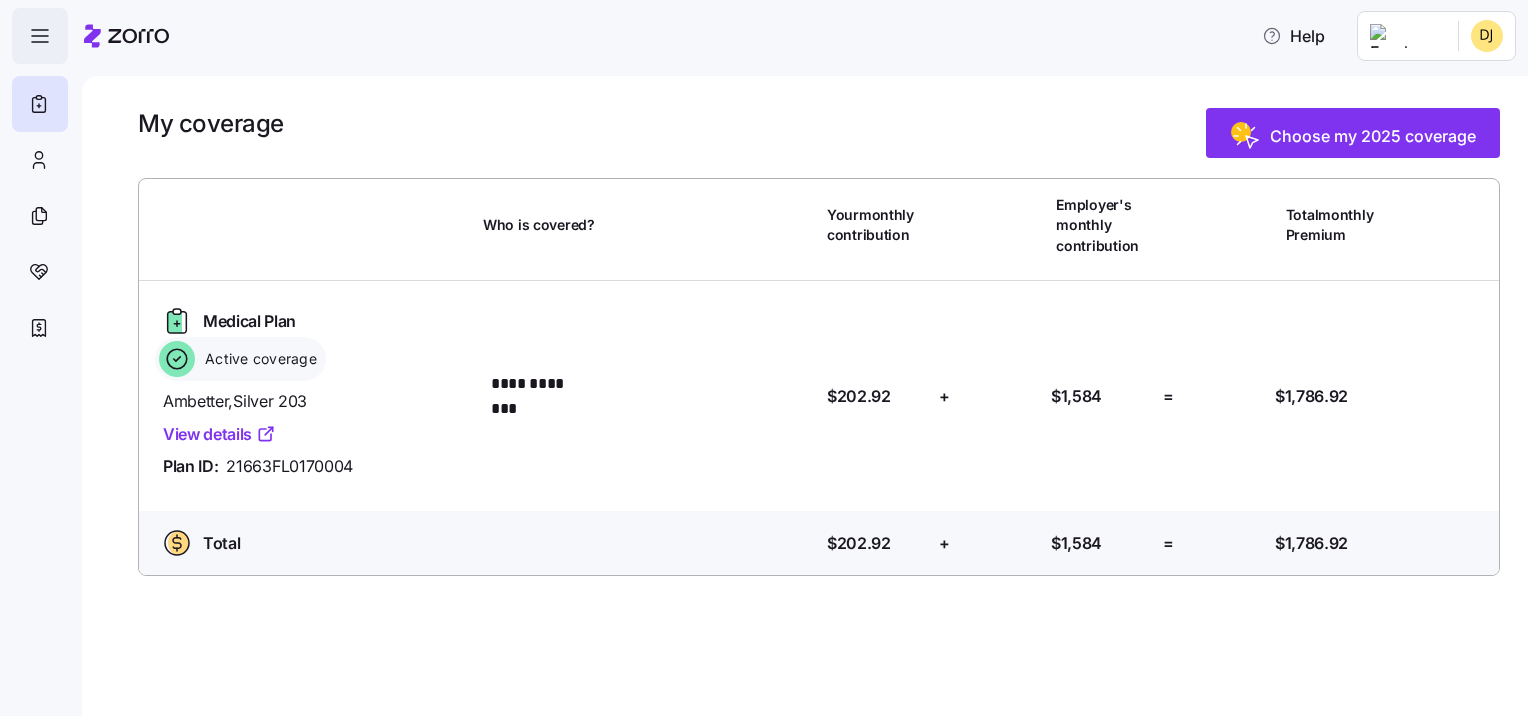 click 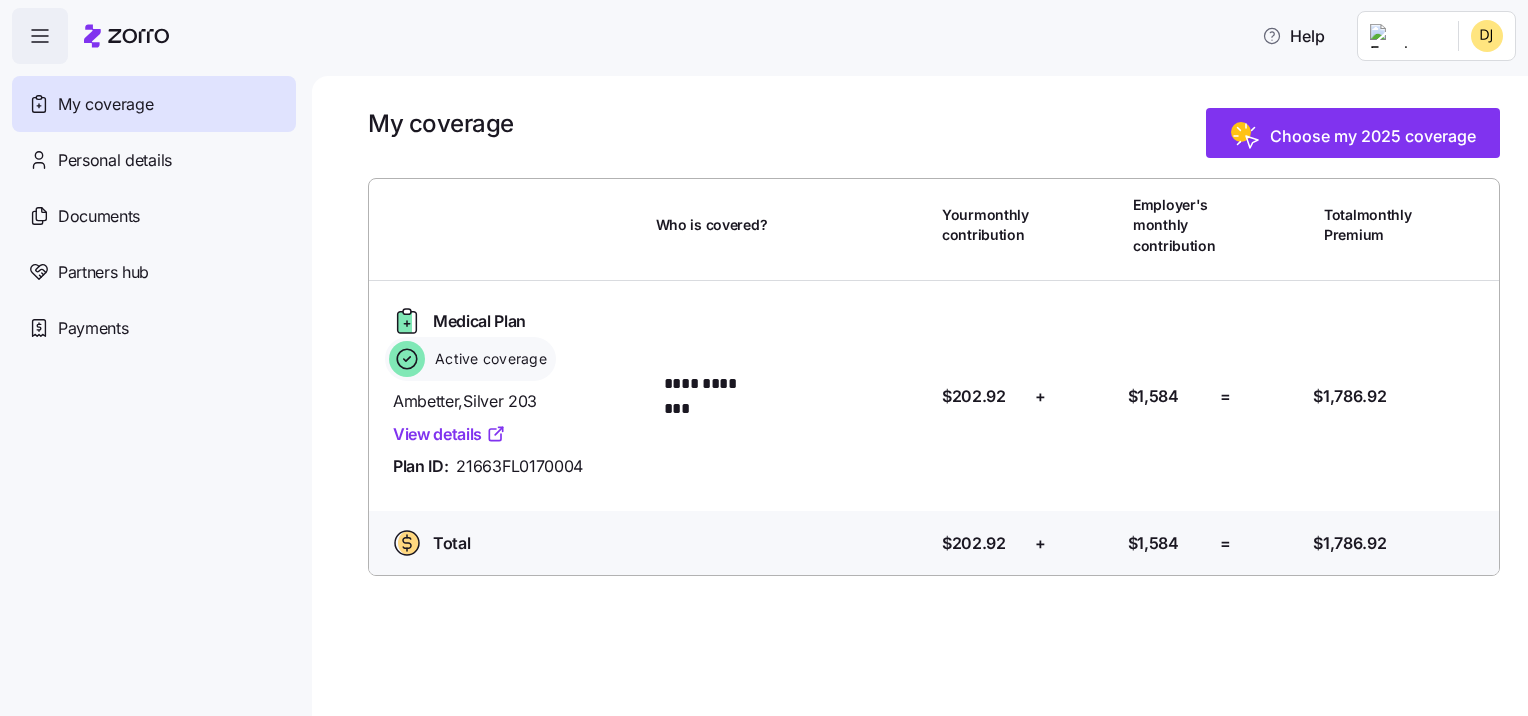 click 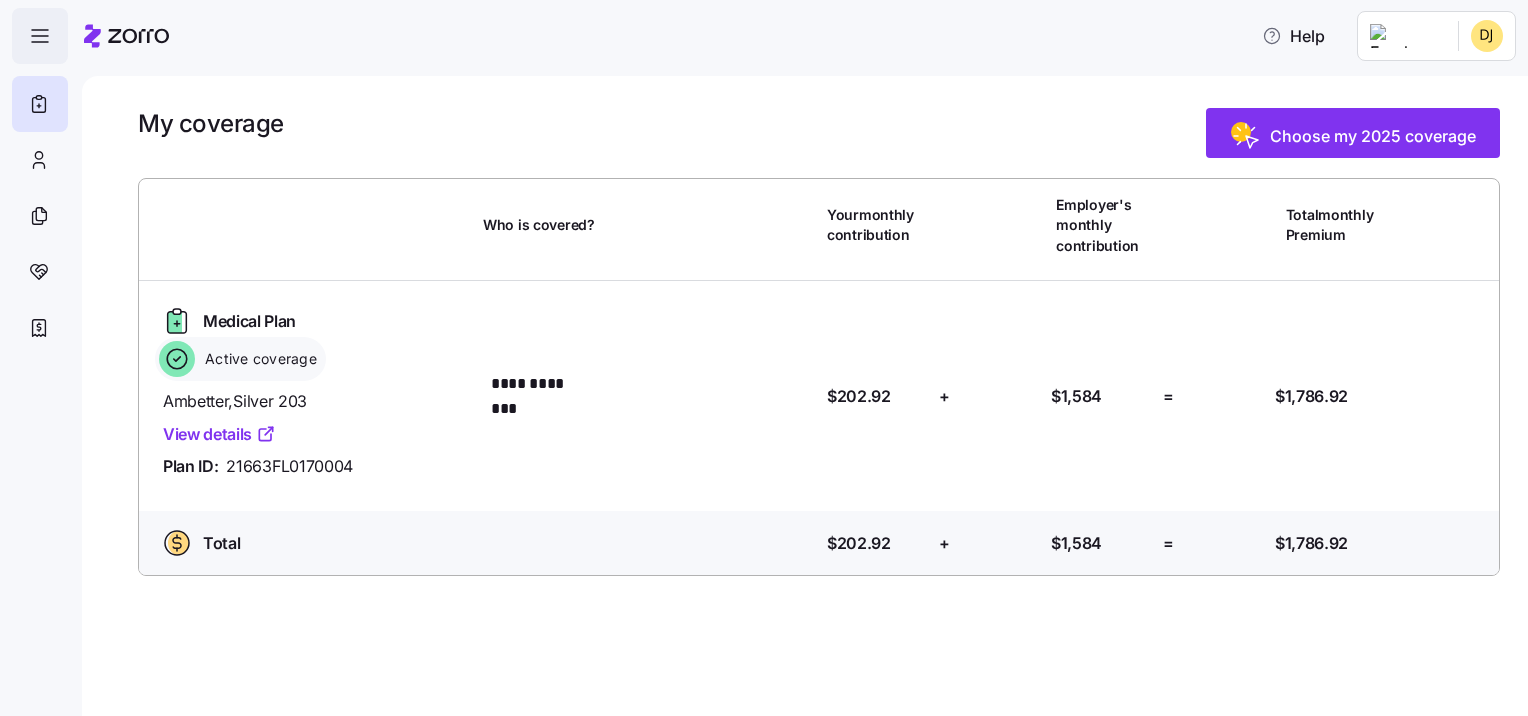click 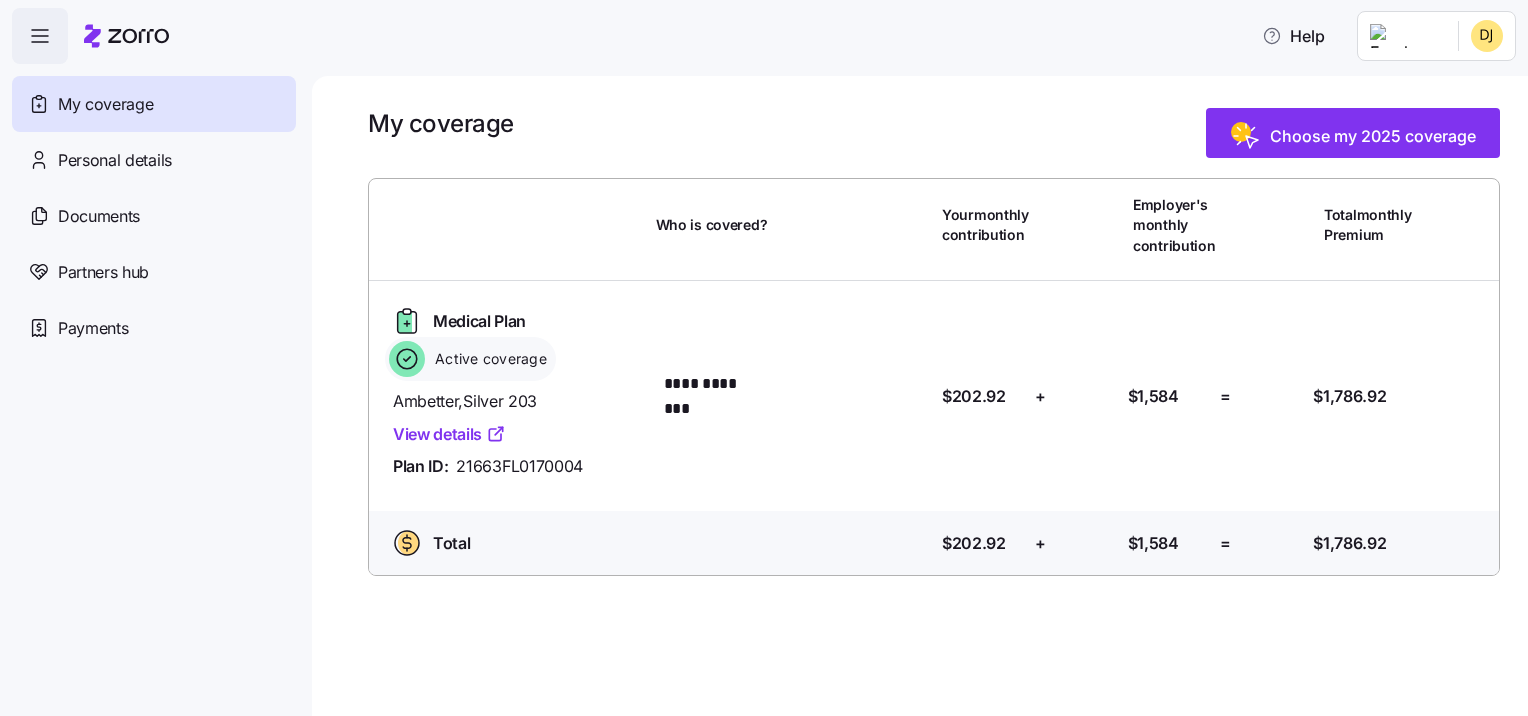 click 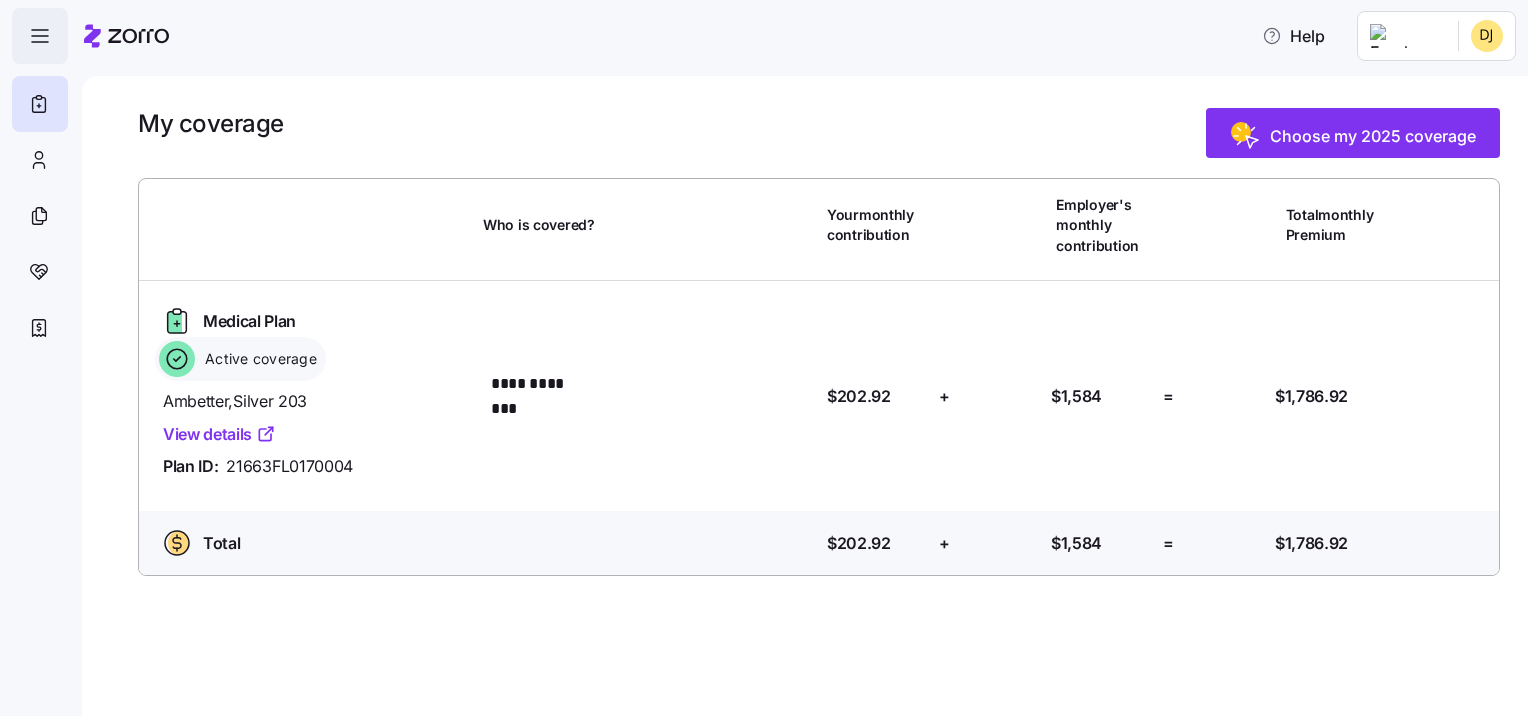 click 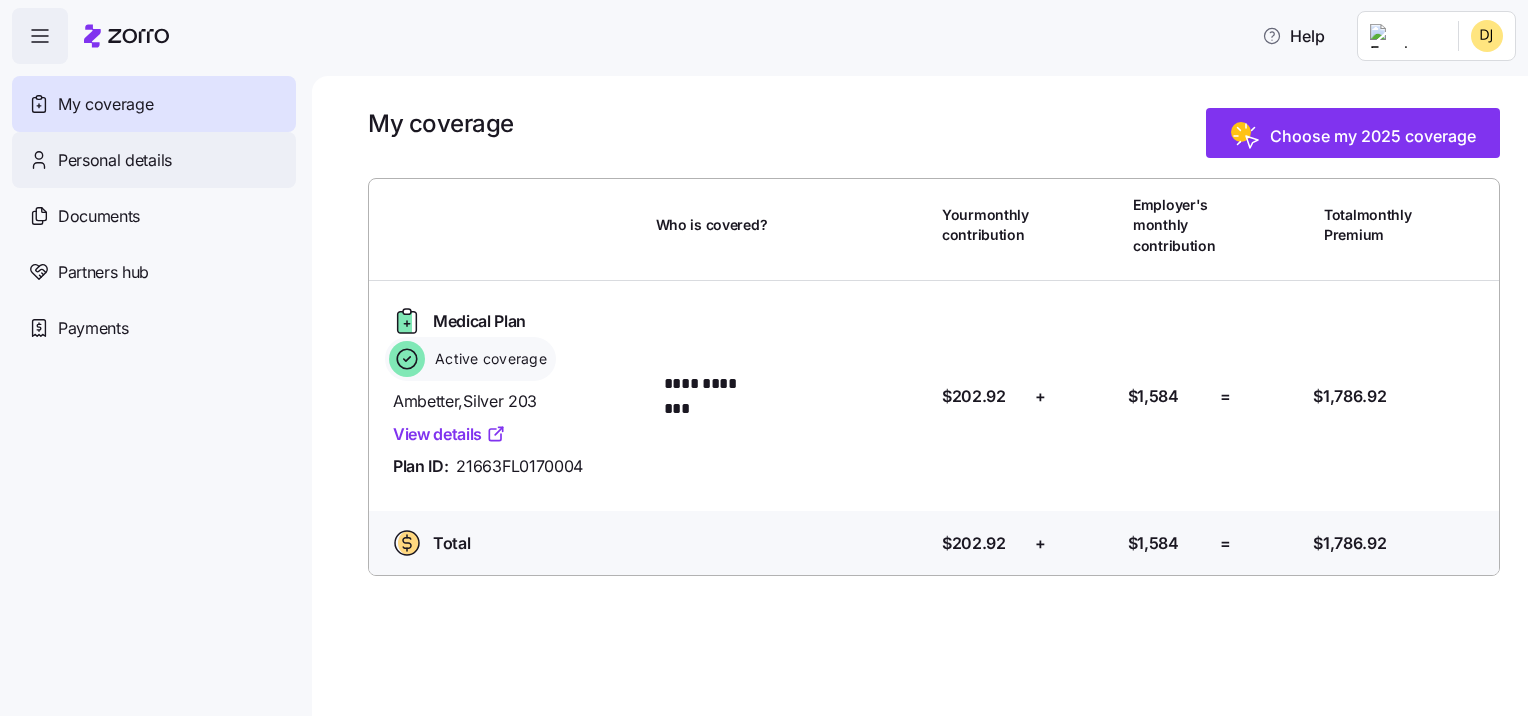 click on "Personal details" at bounding box center [115, 160] 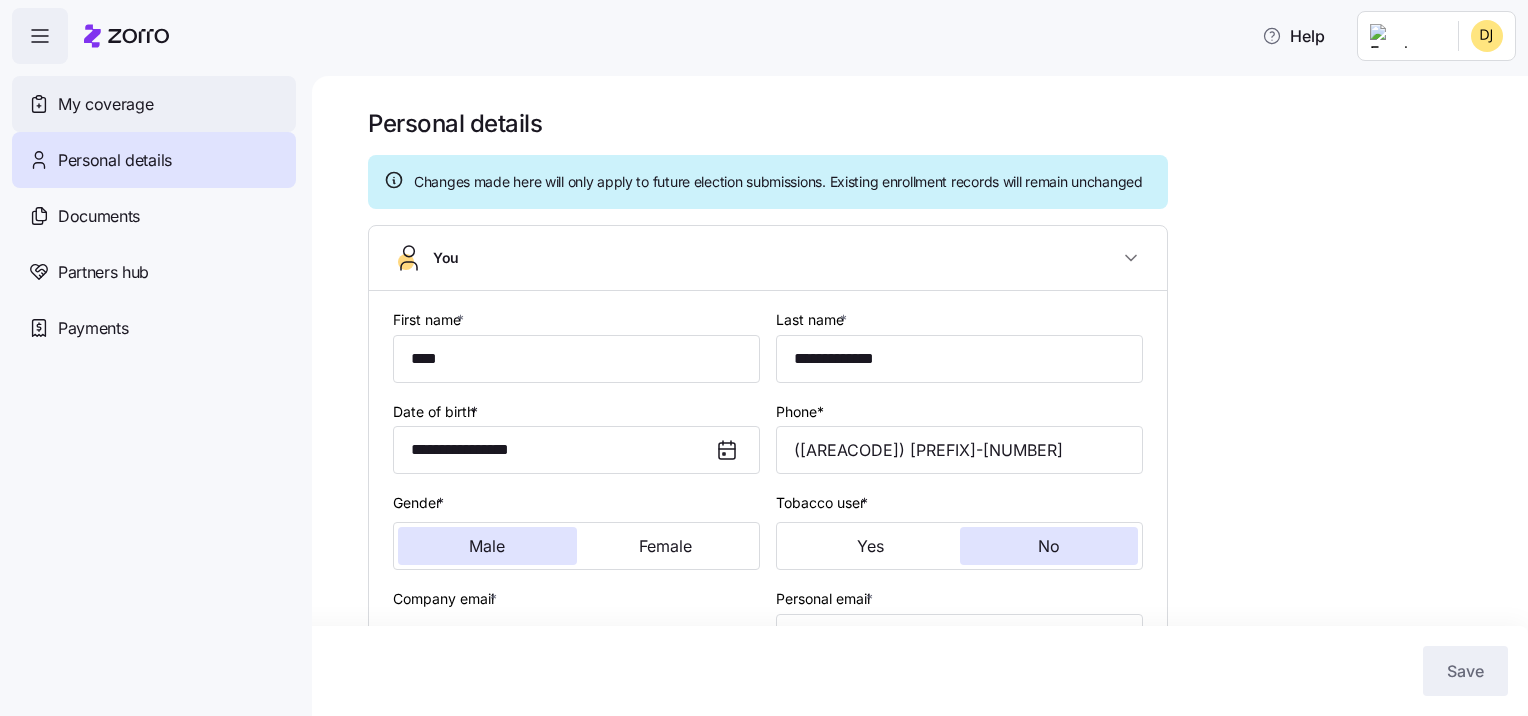 click on "My coverage" at bounding box center (105, 104) 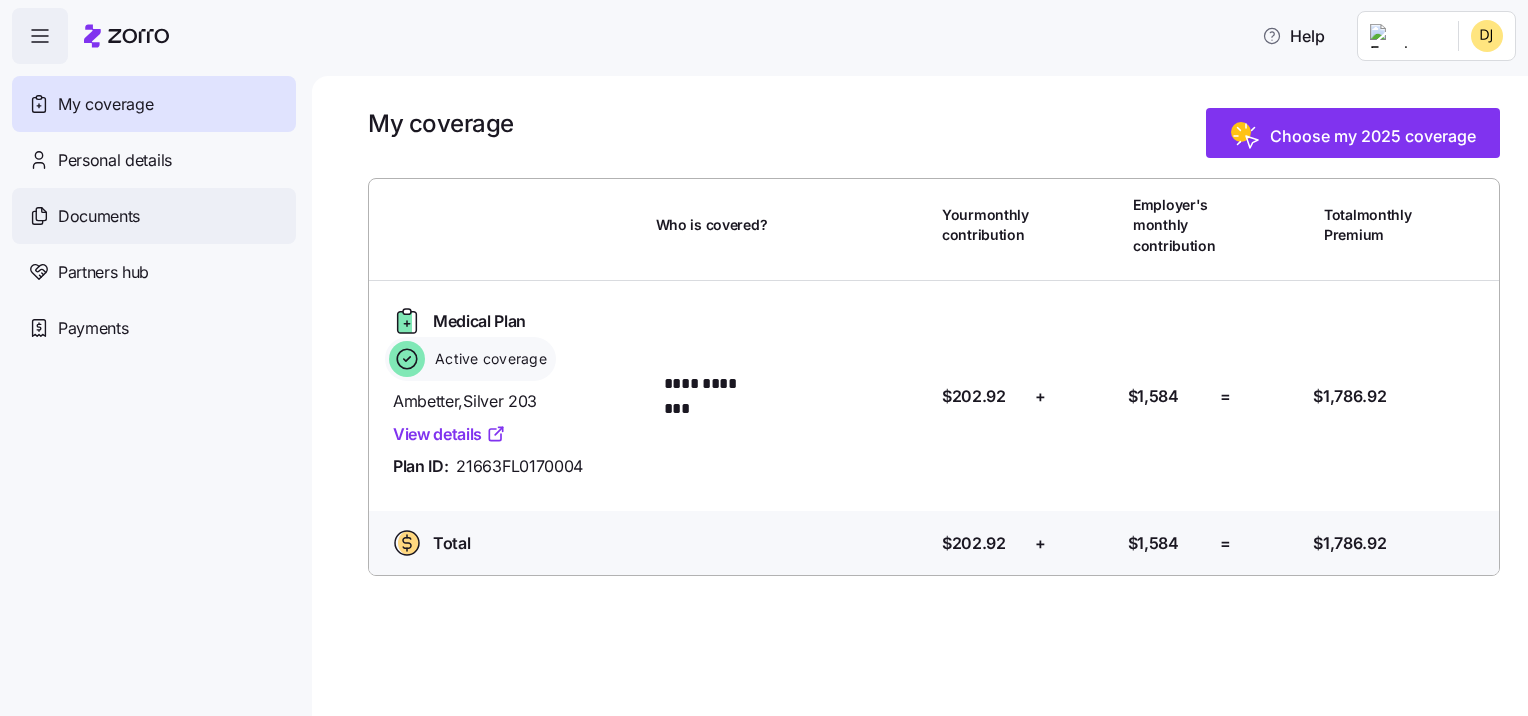 click on "Documents" at bounding box center [99, 216] 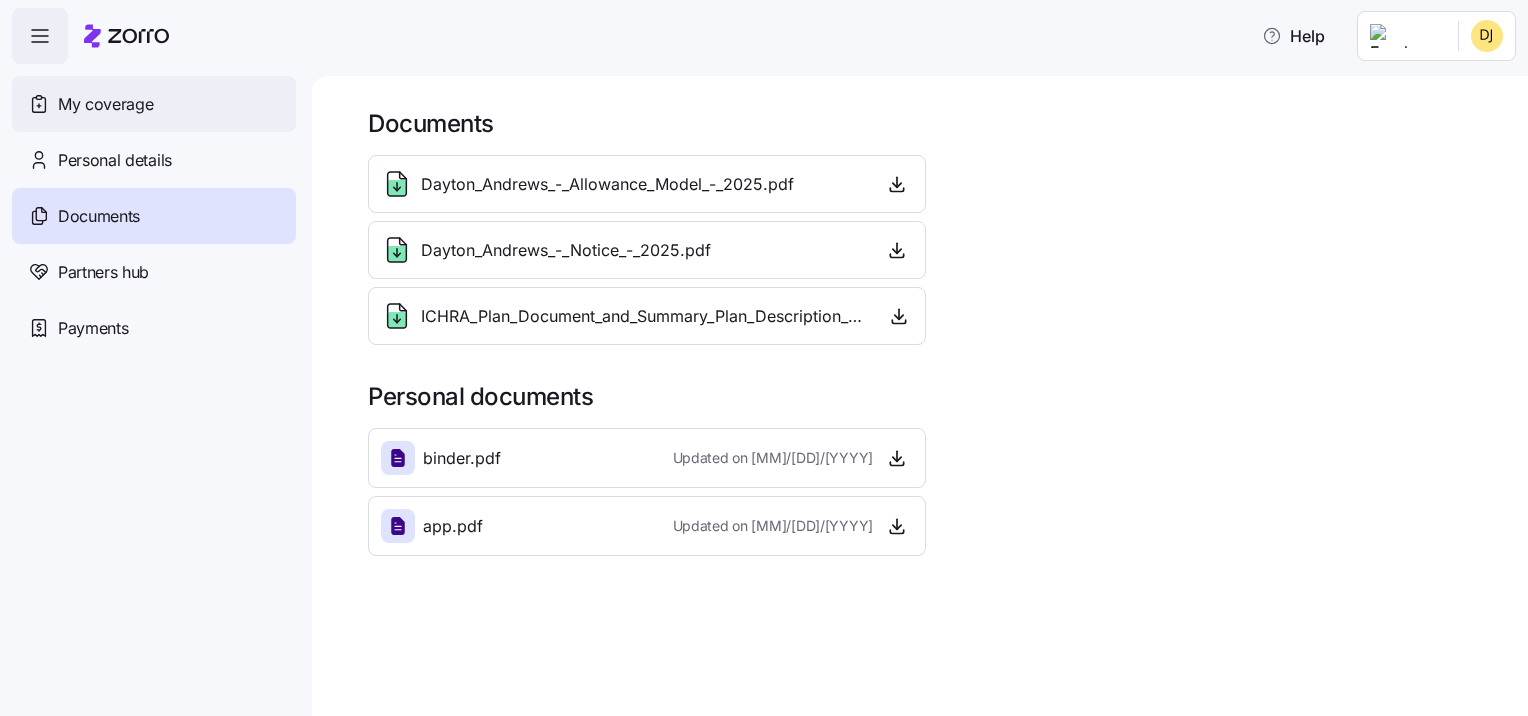 click on "My coverage" at bounding box center (105, 104) 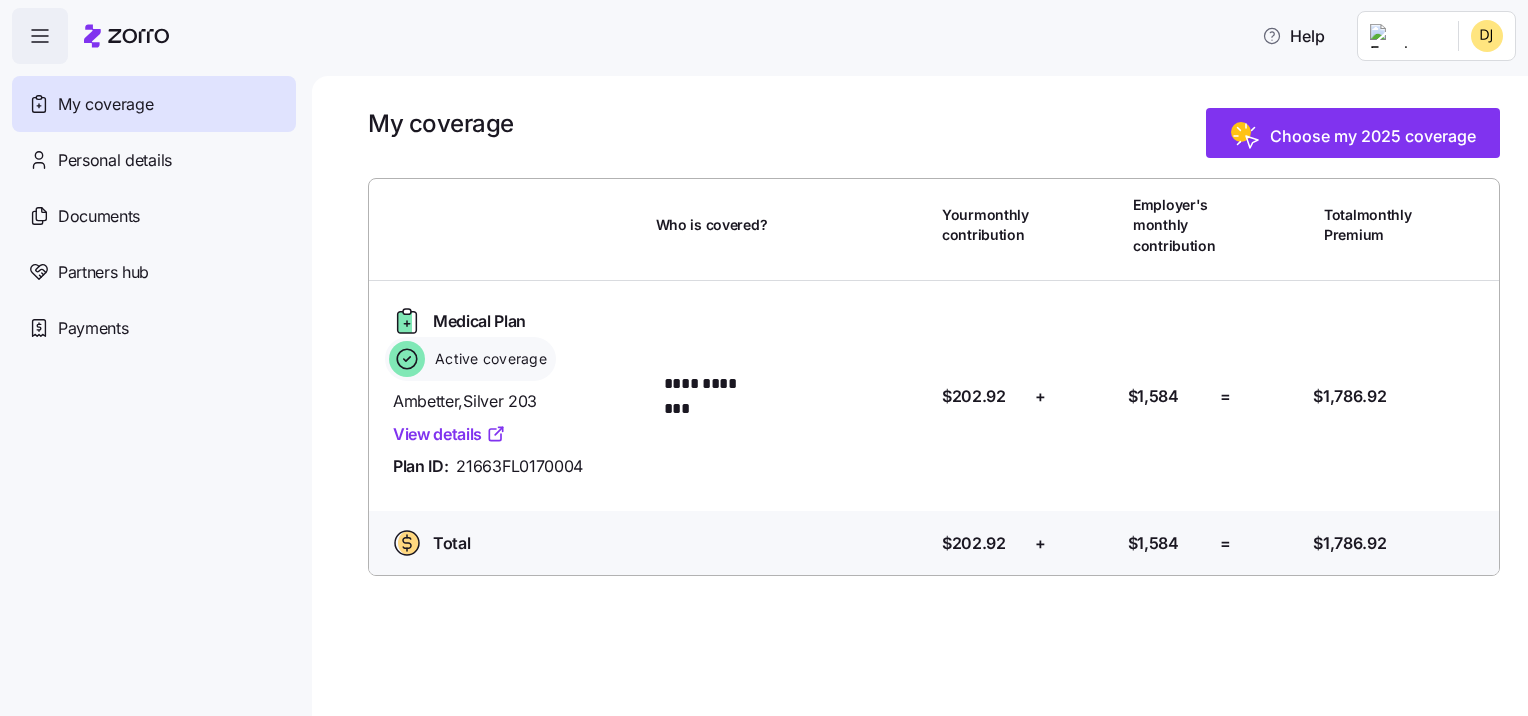click on "**********" at bounding box center [764, 352] 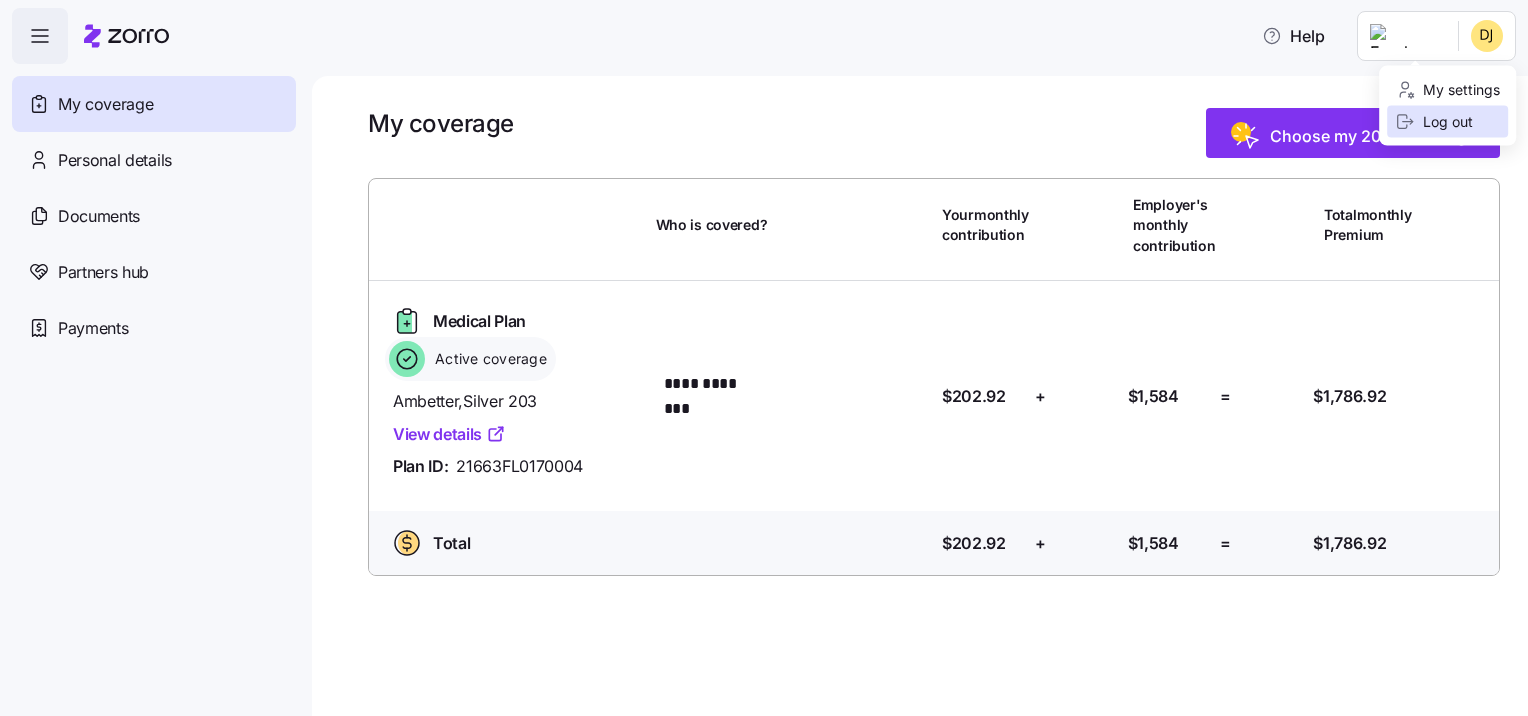 click on "Log out" at bounding box center (1434, 122) 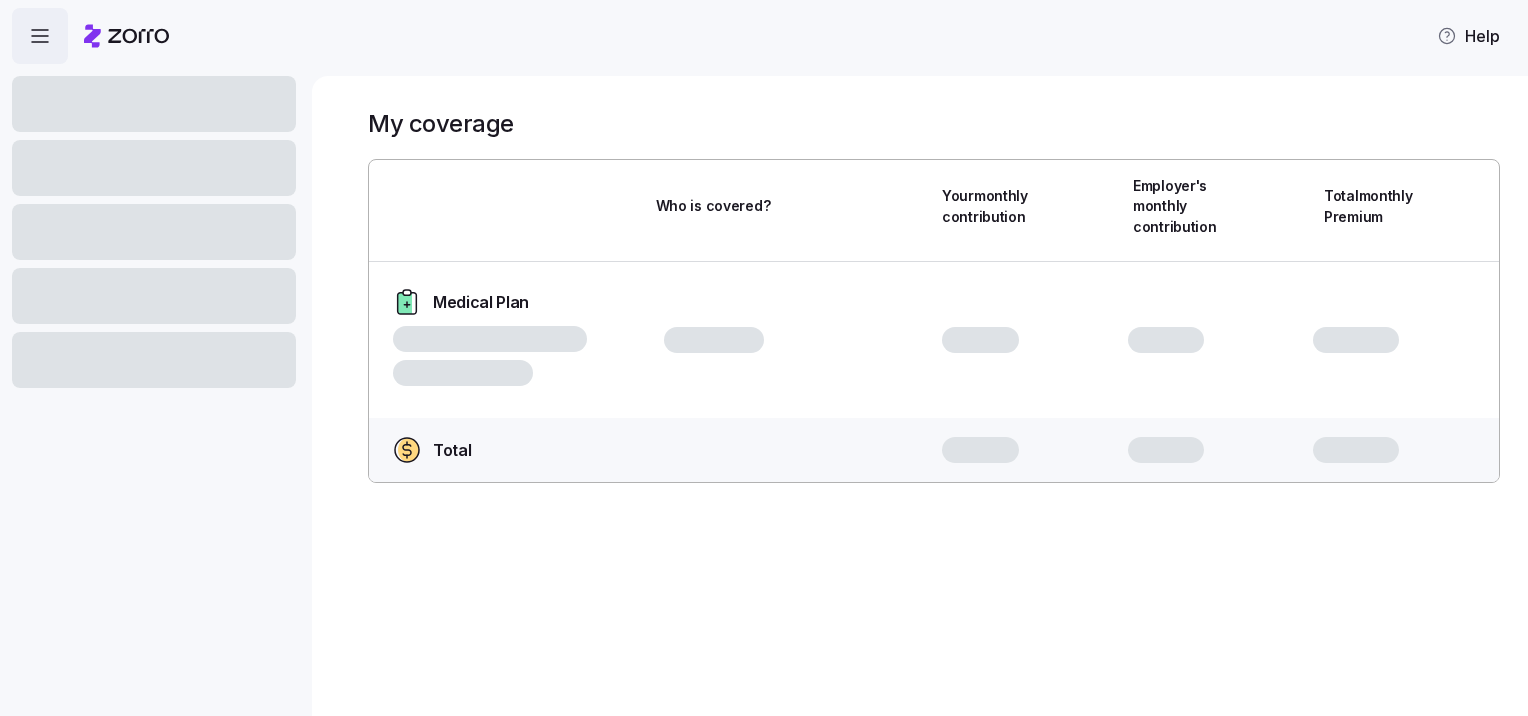 scroll, scrollTop: 0, scrollLeft: 0, axis: both 